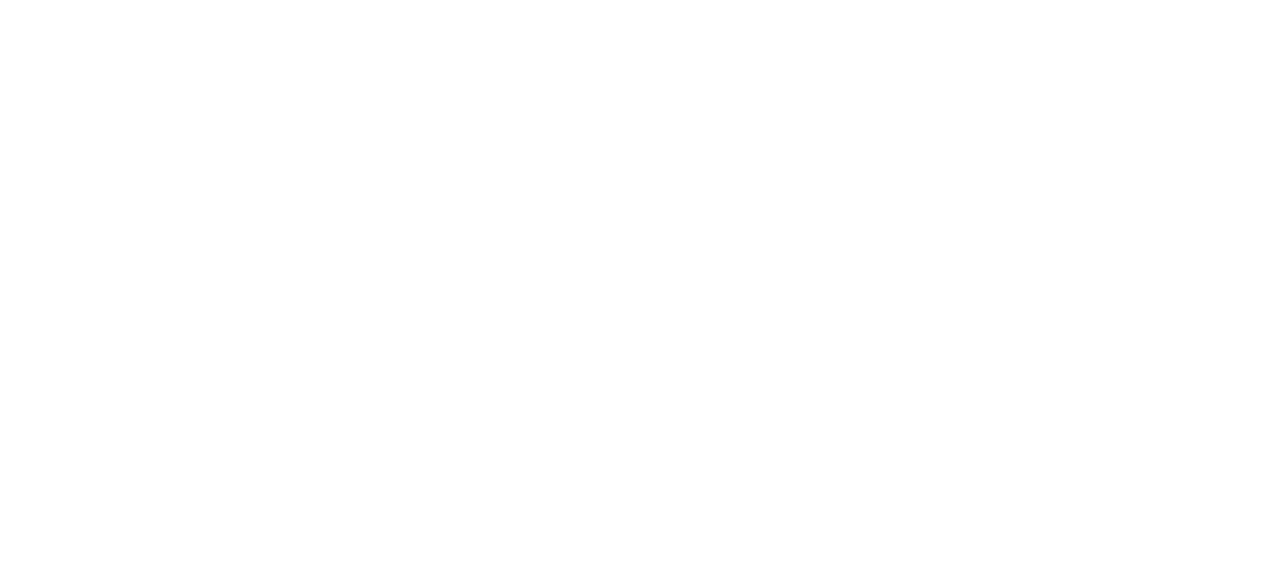 scroll, scrollTop: 0, scrollLeft: 0, axis: both 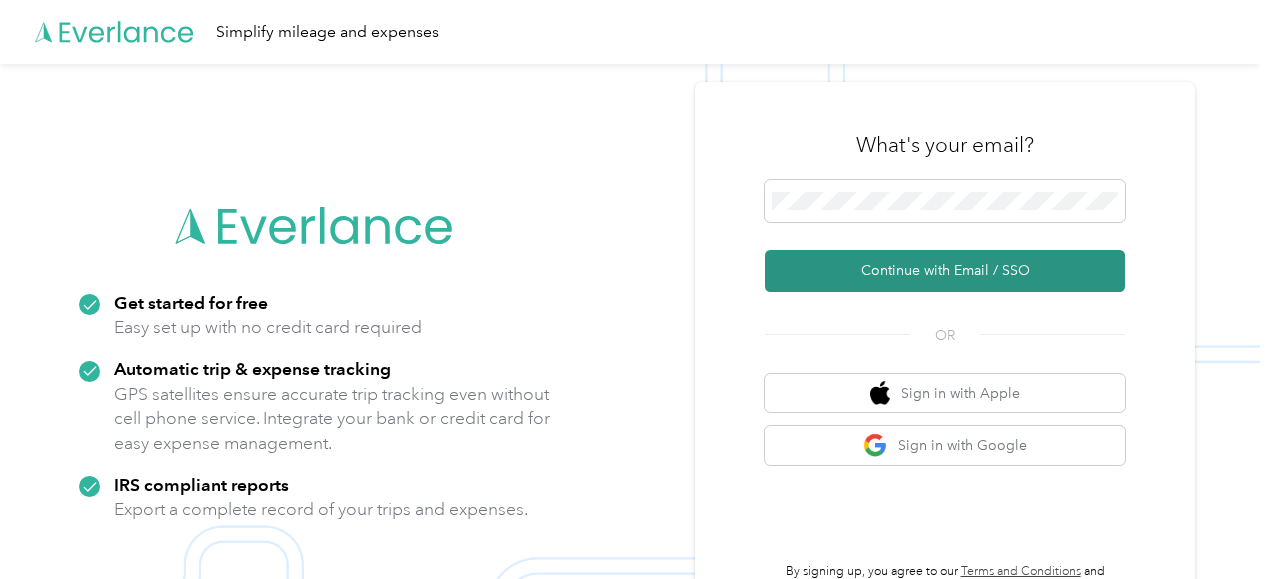 click on "Continue with Email / SSO" at bounding box center [945, 271] 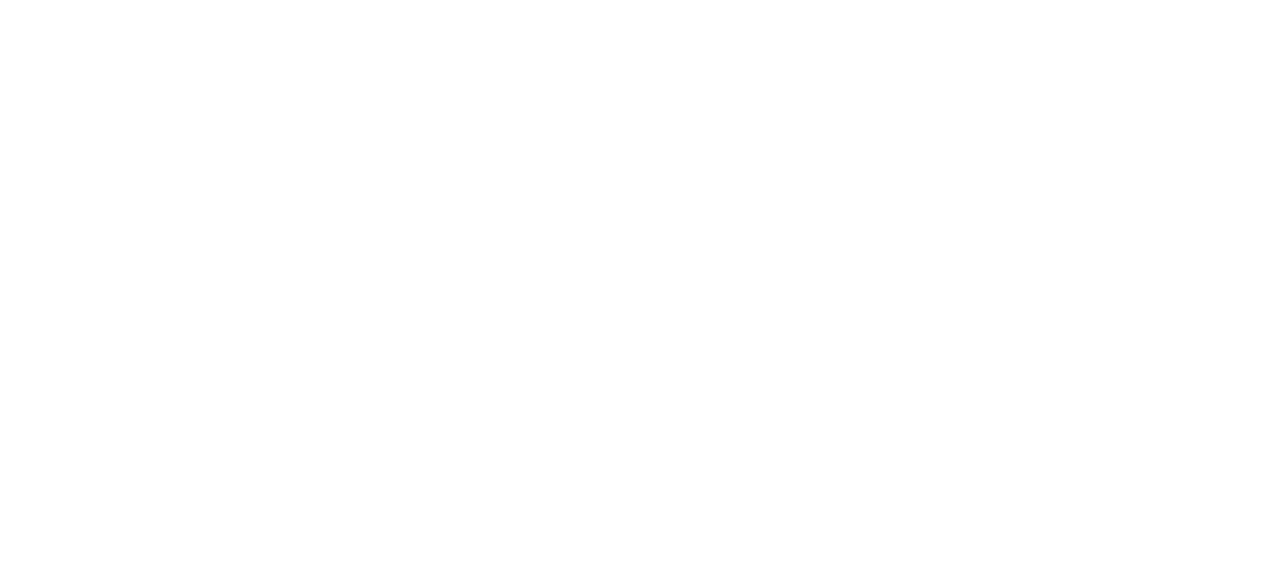 scroll, scrollTop: 0, scrollLeft: 0, axis: both 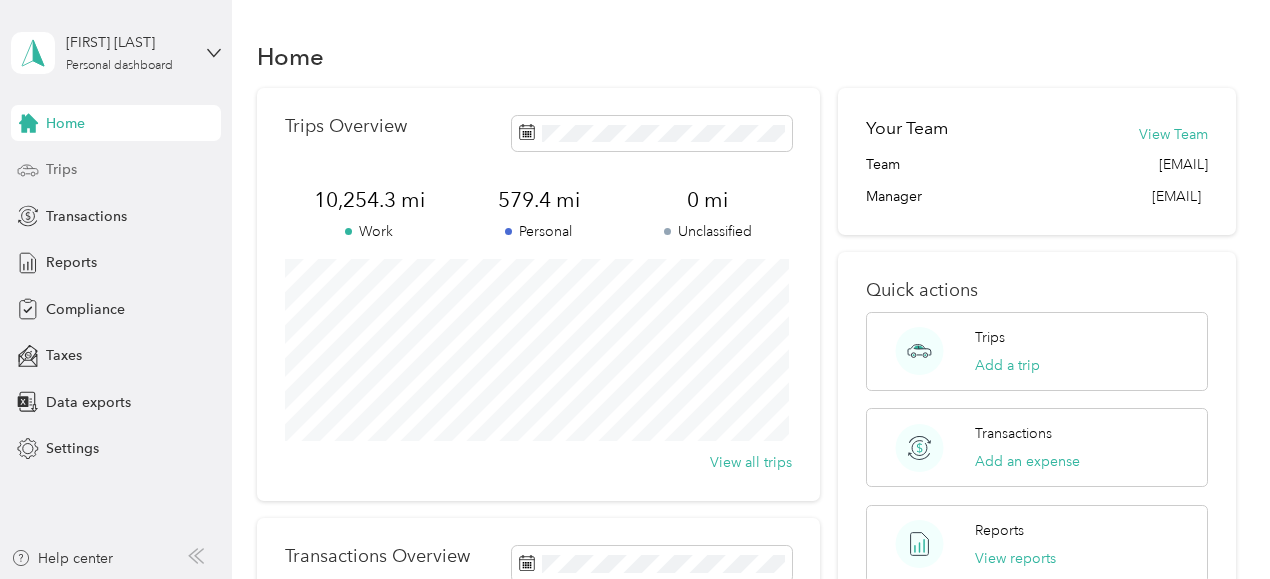 click on "Trips" at bounding box center [116, 170] 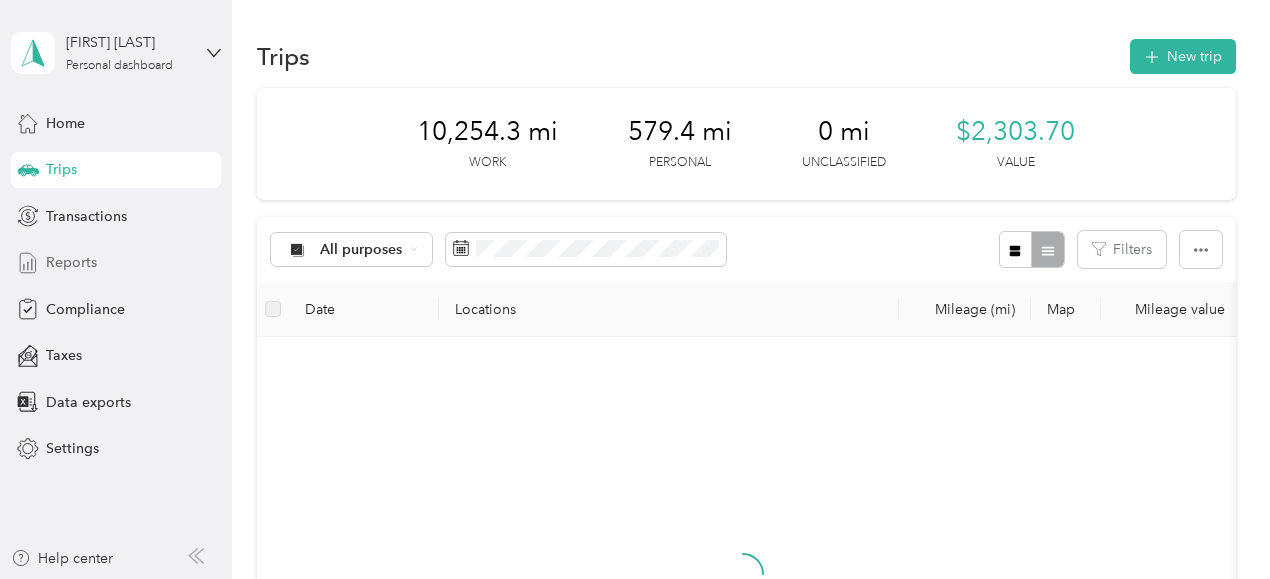 click on "Reports" at bounding box center (116, 263) 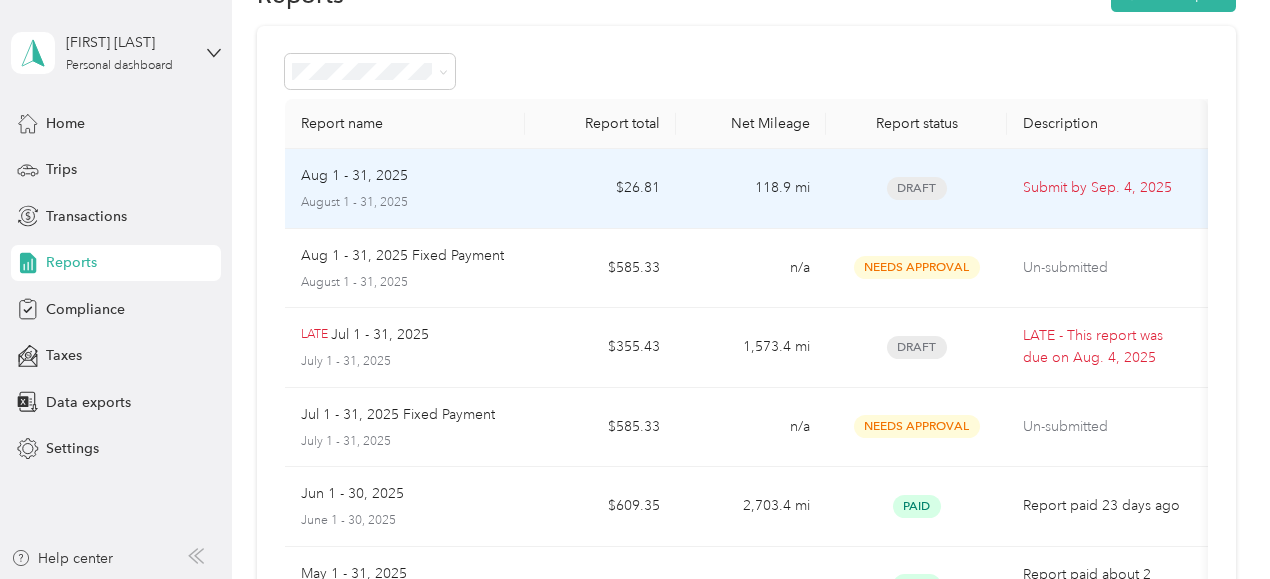 scroll, scrollTop: 66, scrollLeft: 0, axis: vertical 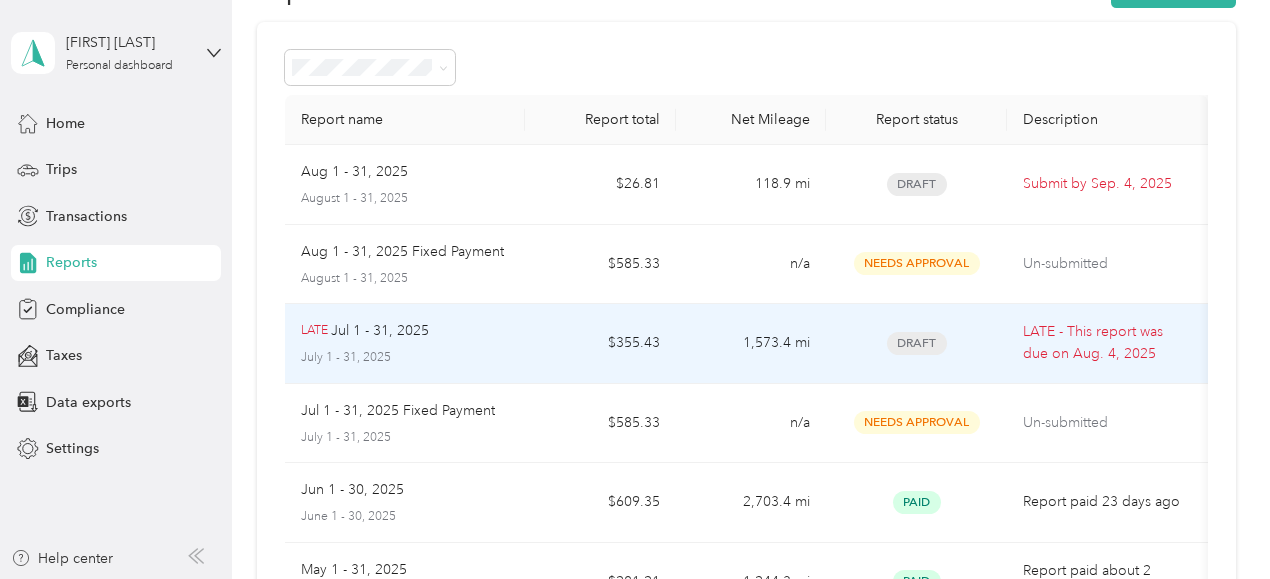 click on "$355.43" at bounding box center (600, 344) 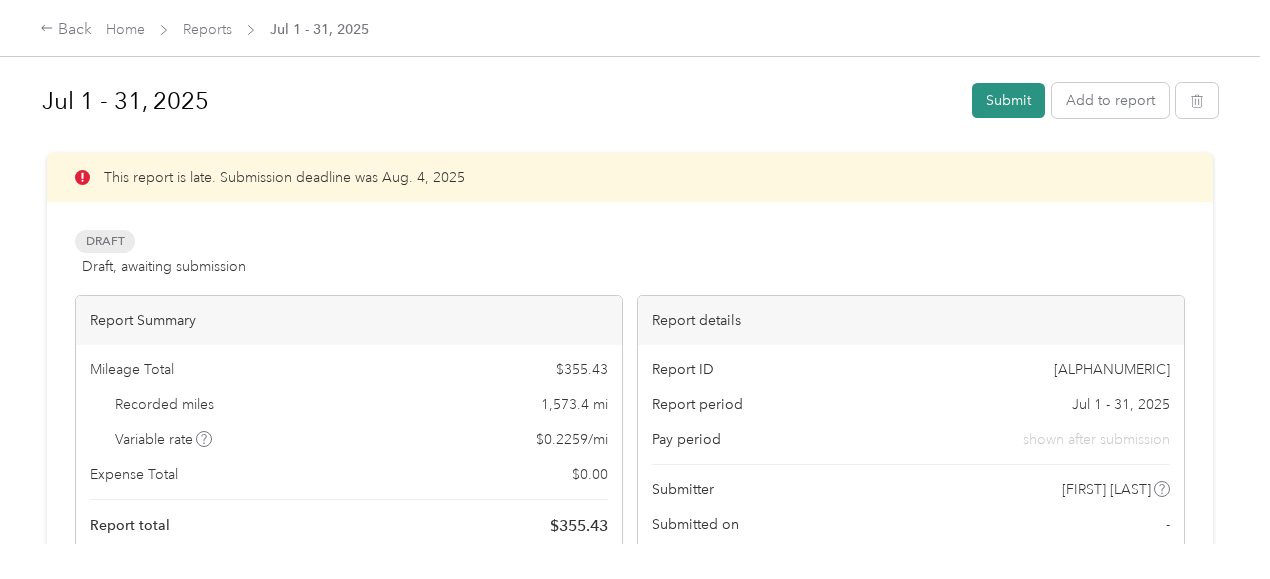 click on "Submit" at bounding box center (1008, 100) 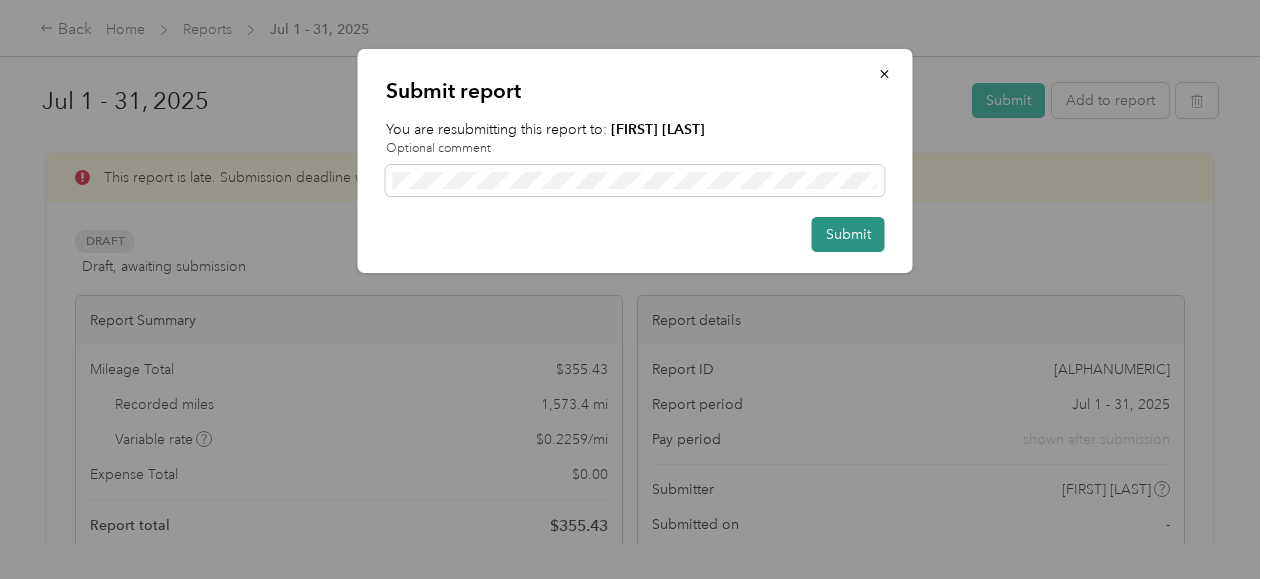 click on "Submit" at bounding box center (848, 234) 